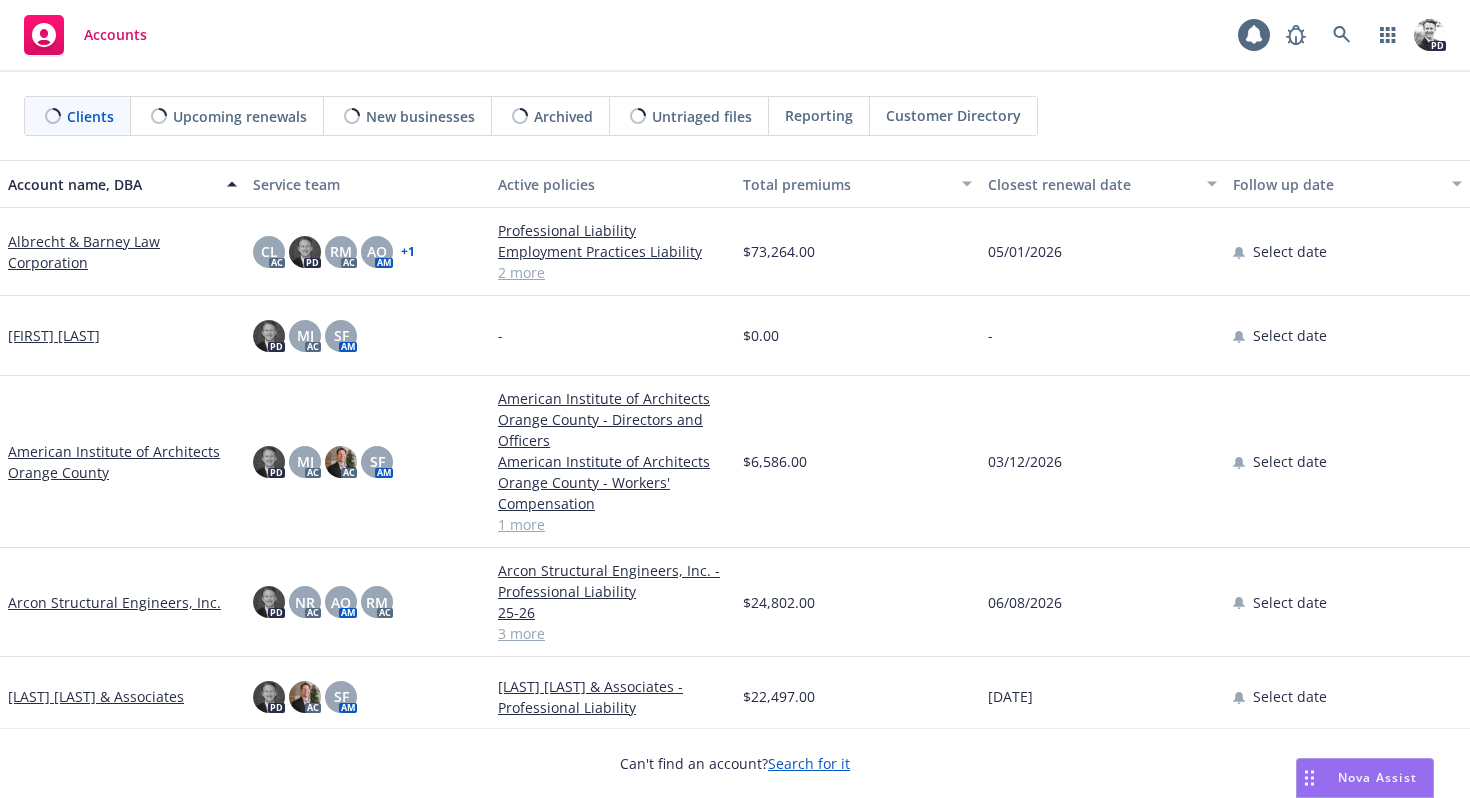 scroll, scrollTop: 0, scrollLeft: 0, axis: both 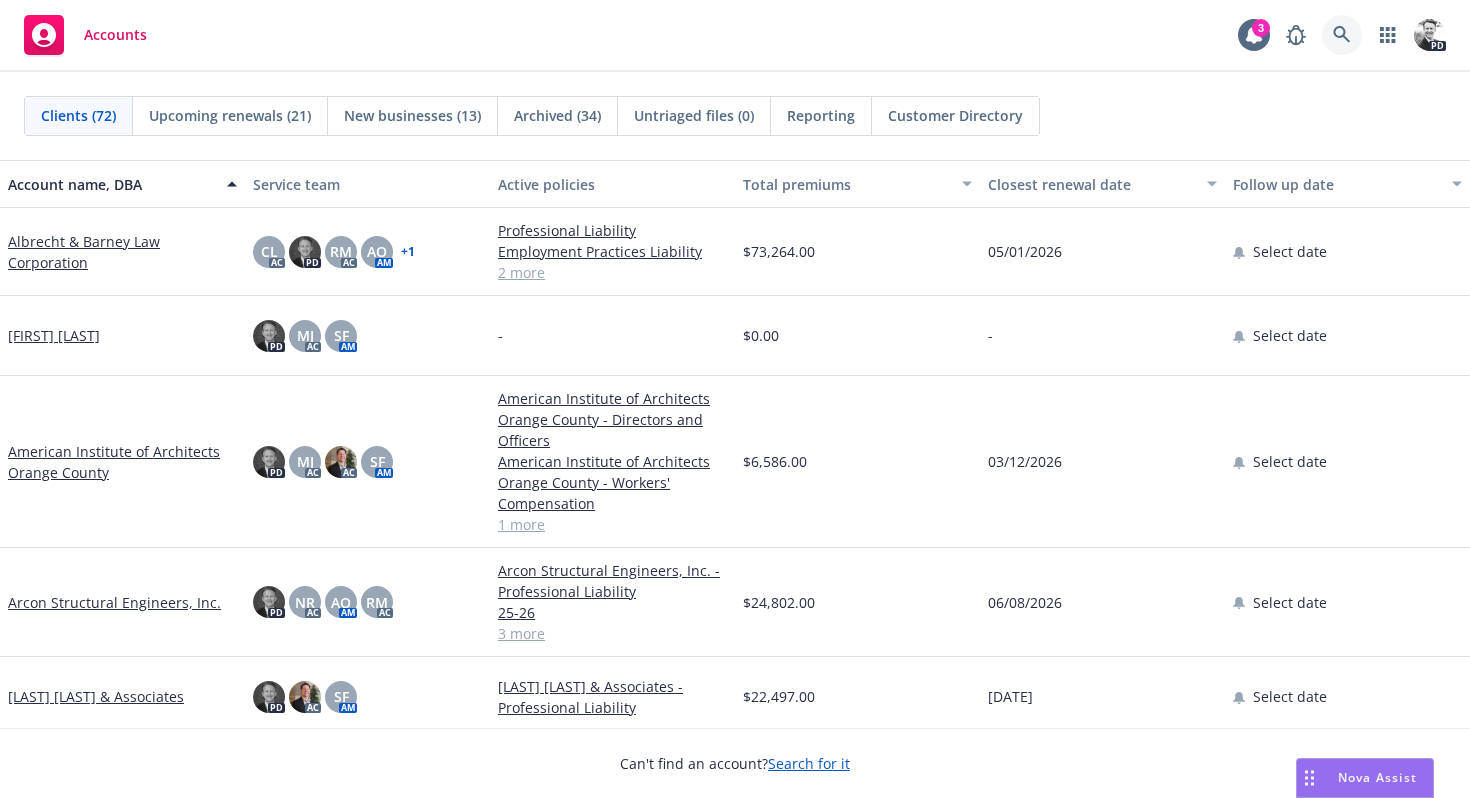 click on "Accounts 3 PD Clients (72) Upcoming renewals (21) New businesses (13) Archived (34) Untriaged files (0) Reporting Customer Directory Account name, DBA Service team Active policies Total premiums Closest renewal date Follow up date Albrecht & Barney Law Corporation CL AC PD RM AC AO AM + 1 Professional Liability Employment Practices Liability Policy Details Albrecht & Barney Law Corporation - Business Owners 2 more $73,264.00 [DATE] Select date [FIRST] [LAST] PD MJ AC SF AM - $0.00 - Select date American Institute of Architects Orange County PD MJ AC AC SF AM American Institute of Architects Orange County - Directors and Officers American Institute of Architects Orange County - Workers' Compensation American Institute of Architects Orange County - Business Owners 1 more $6,586.00 [DATE] Select date Arcon Structural Engineers, Inc. PD NR AC AO AM RM AC Arcon Structural Engineers, Inc. - Professional Liability 25-26 25-26 ARCON STRUCTURAL ENGINEERS INC 25-28 3 more $24,802.00 [DATE] Select date PD AC" at bounding box center (735, 399) 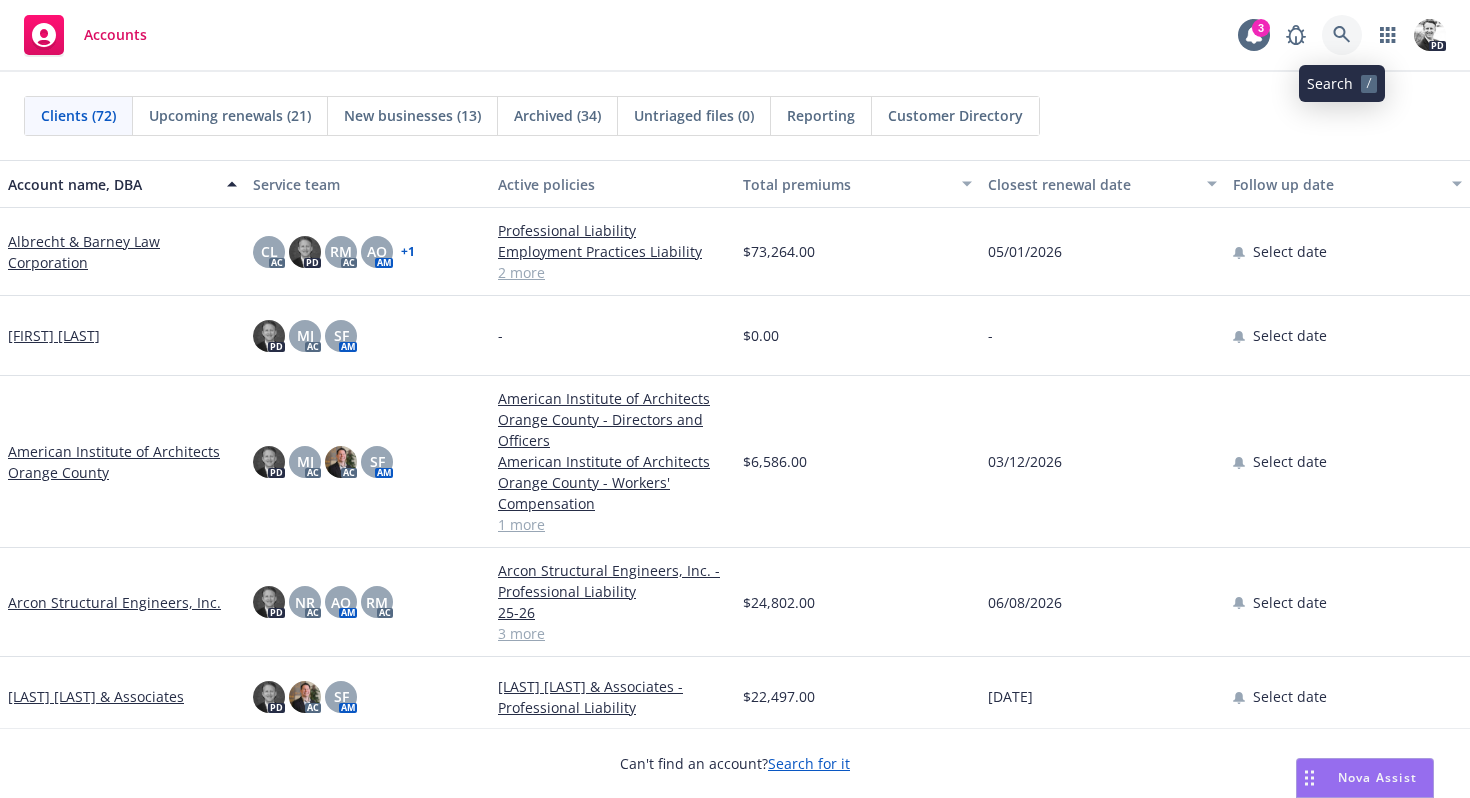 click 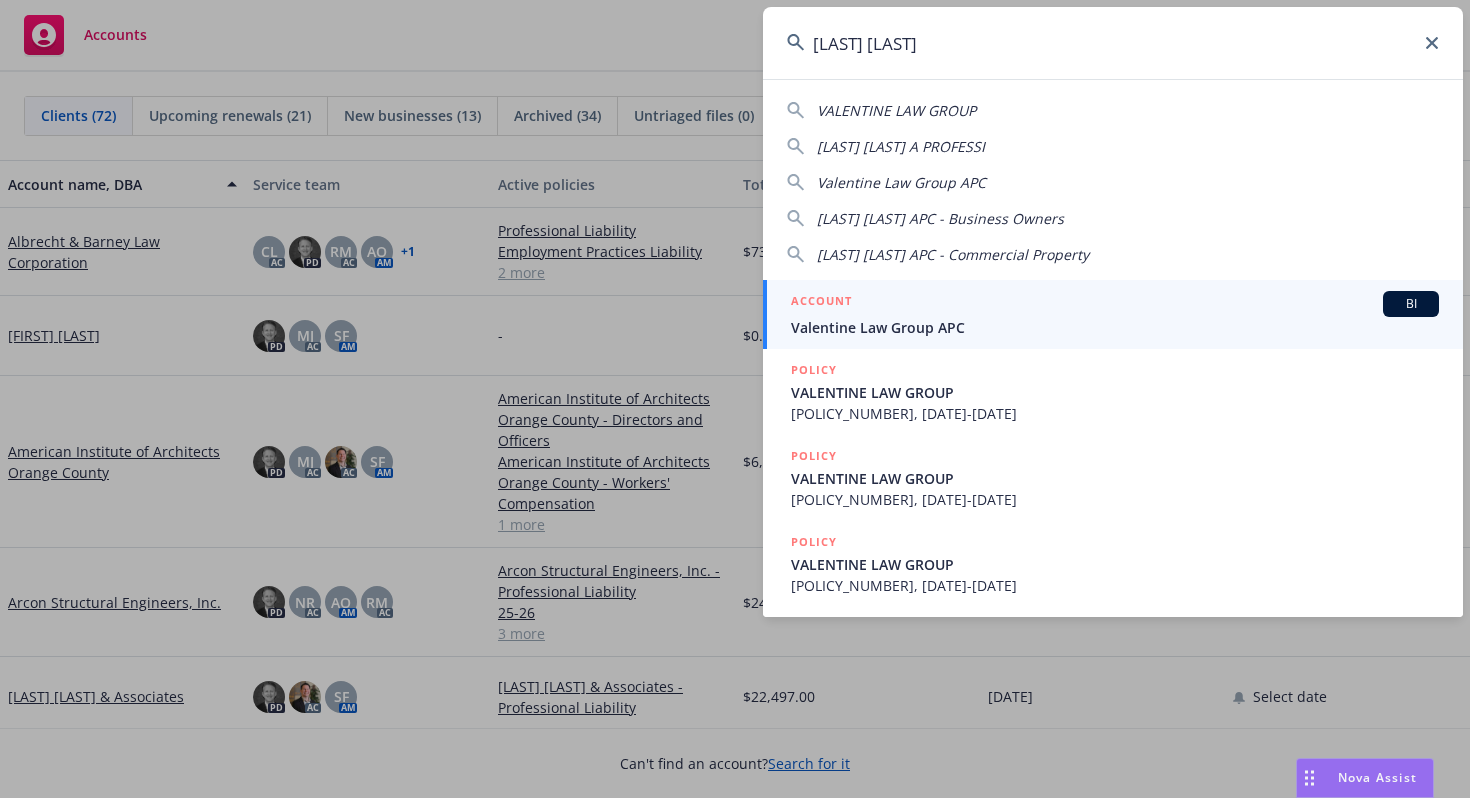 type on "[LAST] [LAST]" 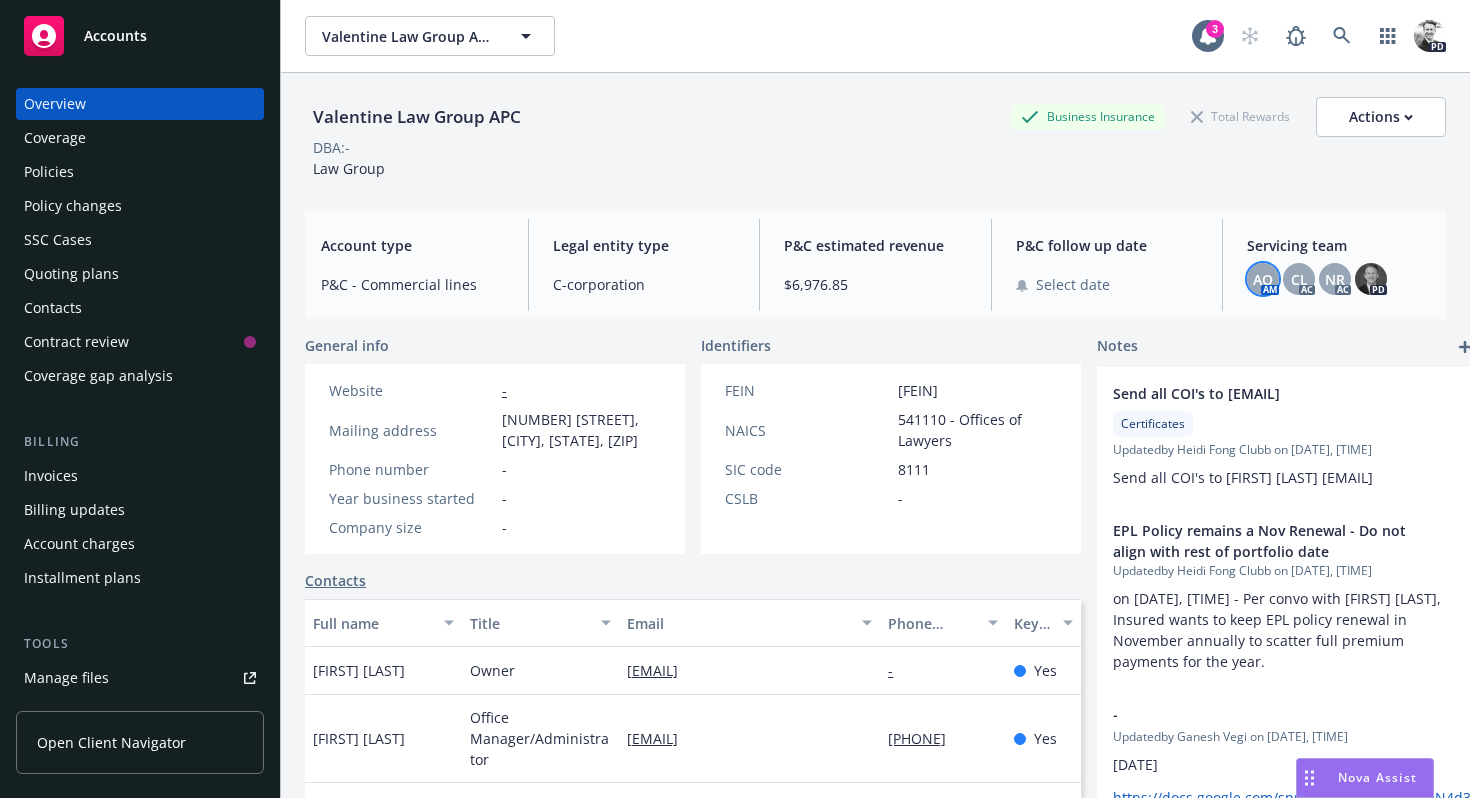 click on "AO" at bounding box center [1263, 279] 